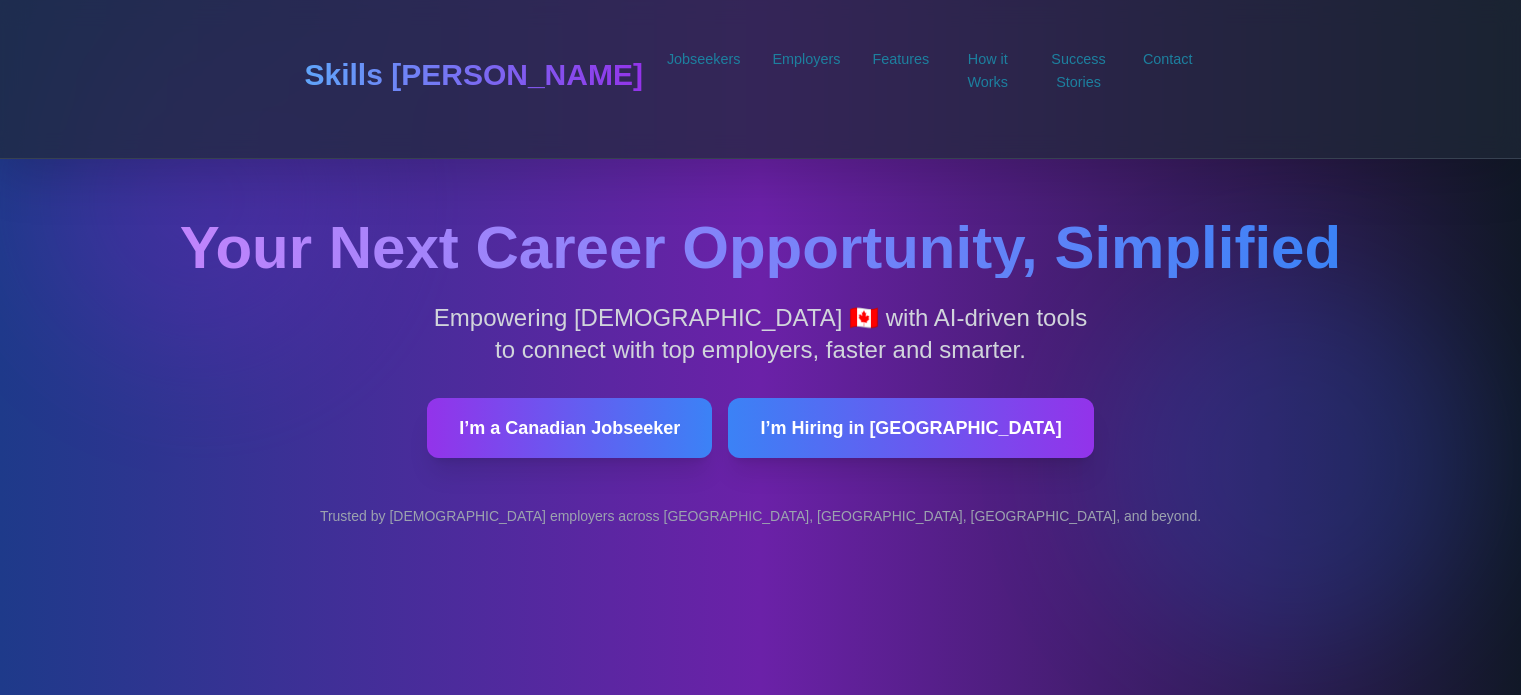 scroll, scrollTop: 0, scrollLeft: 0, axis: both 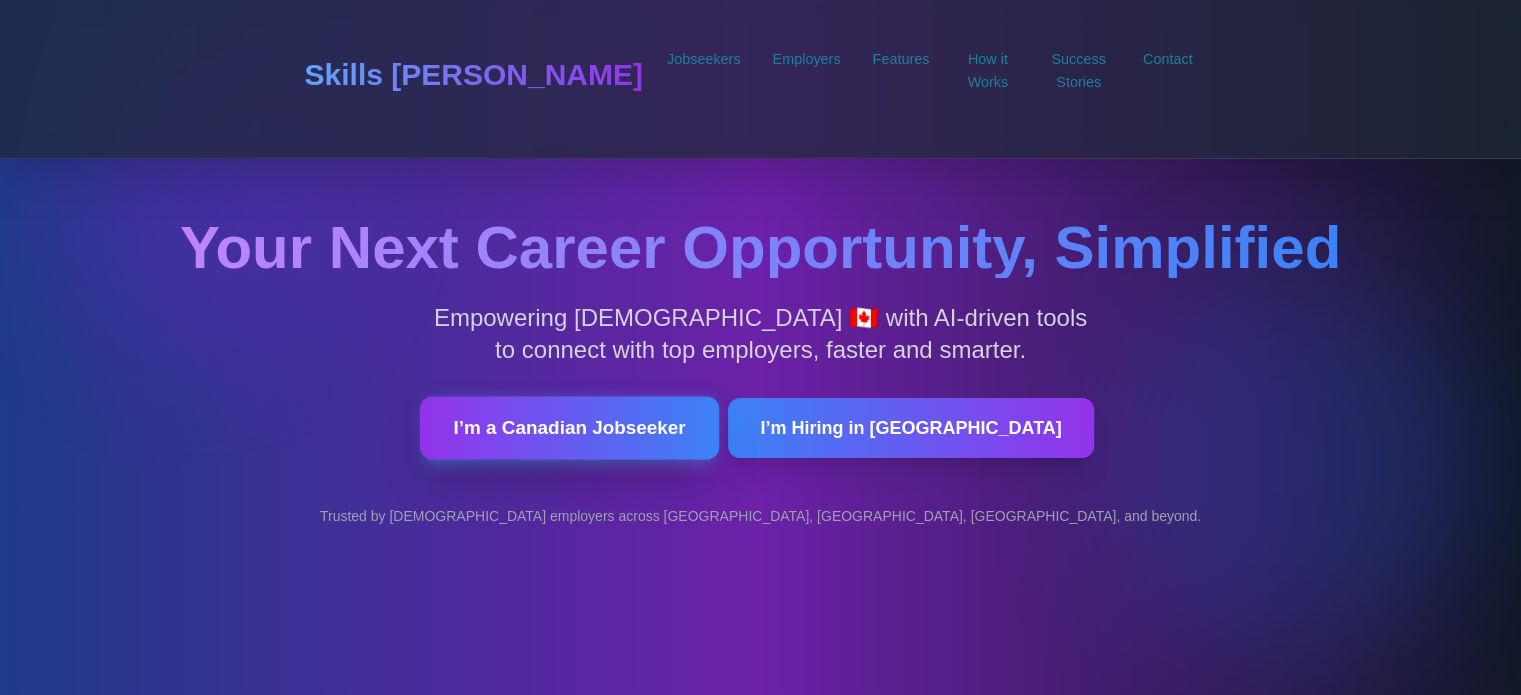 click on "I’m a Canadian Jobseeker" at bounding box center (569, 427) 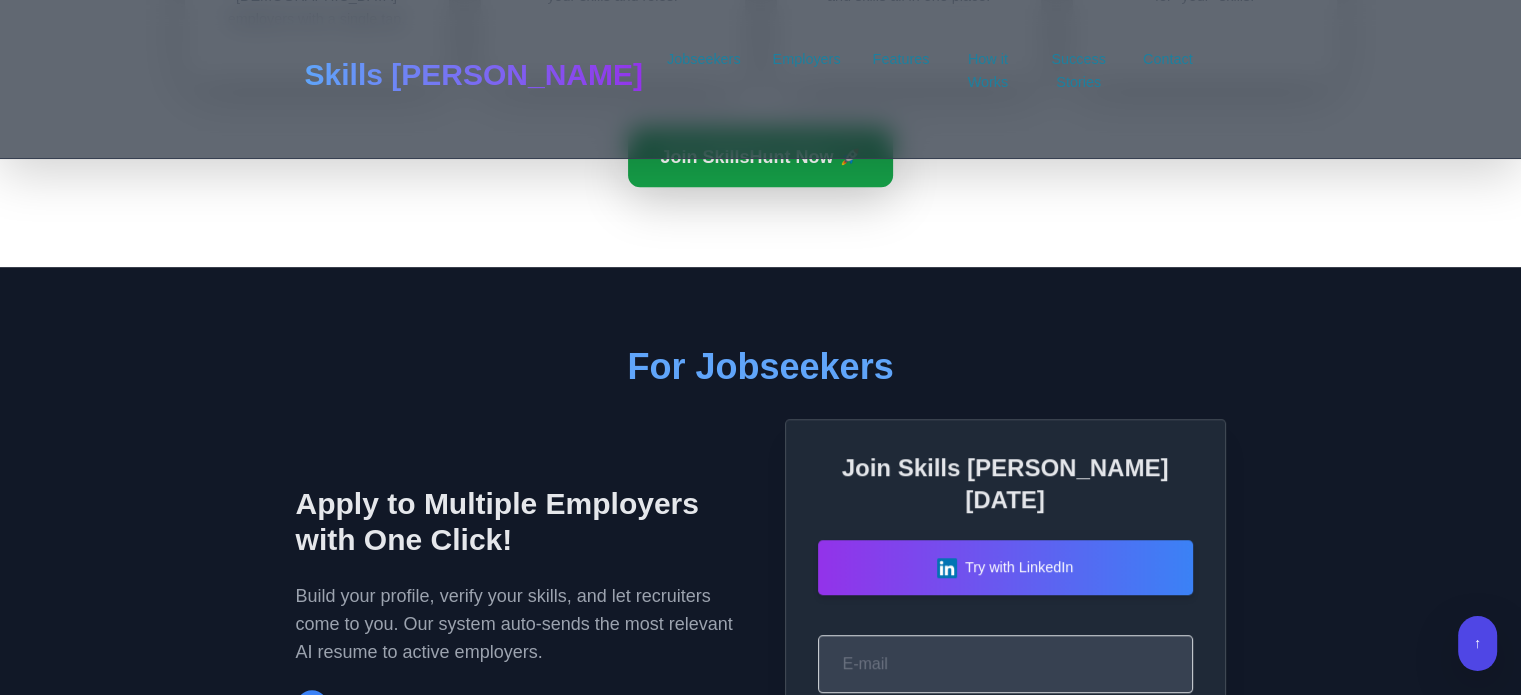 scroll, scrollTop: 1324, scrollLeft: 0, axis: vertical 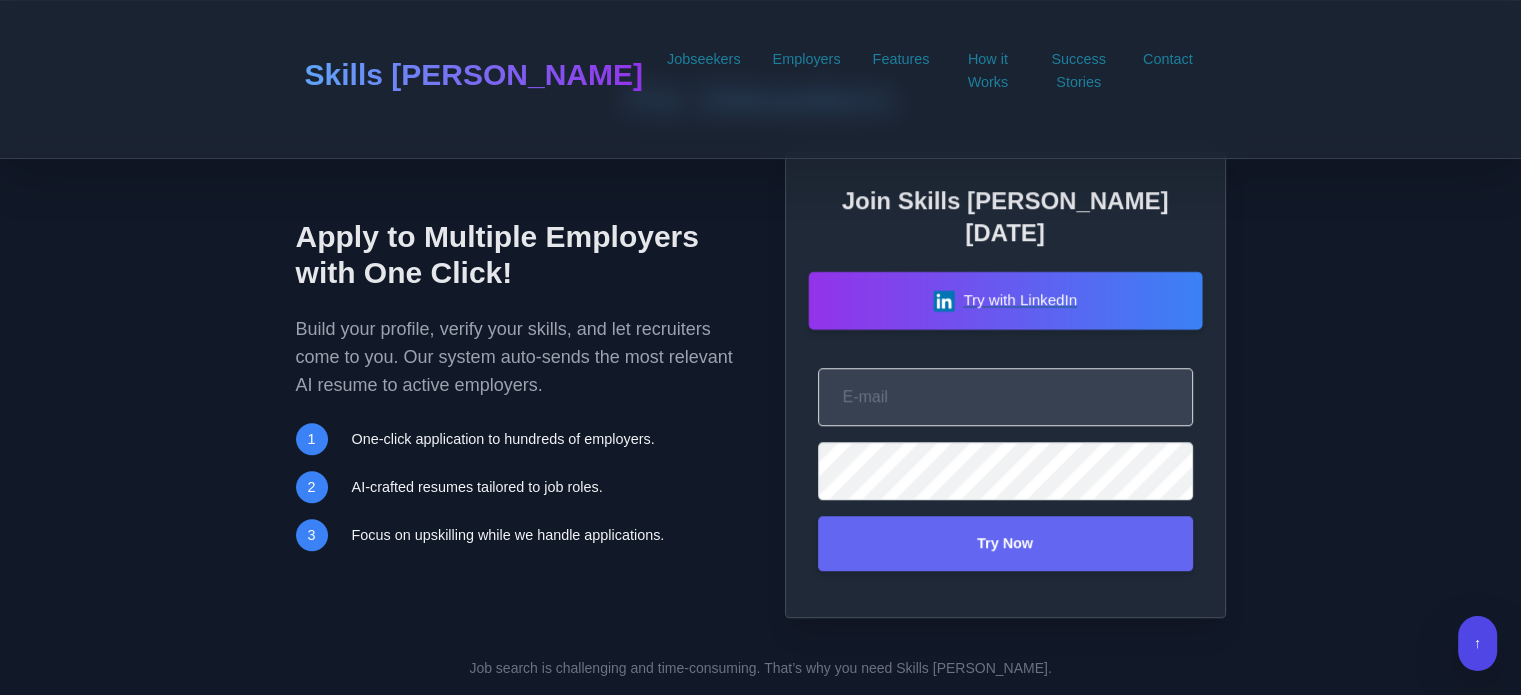 click on "Try with LinkedIn" at bounding box center [1005, 301] 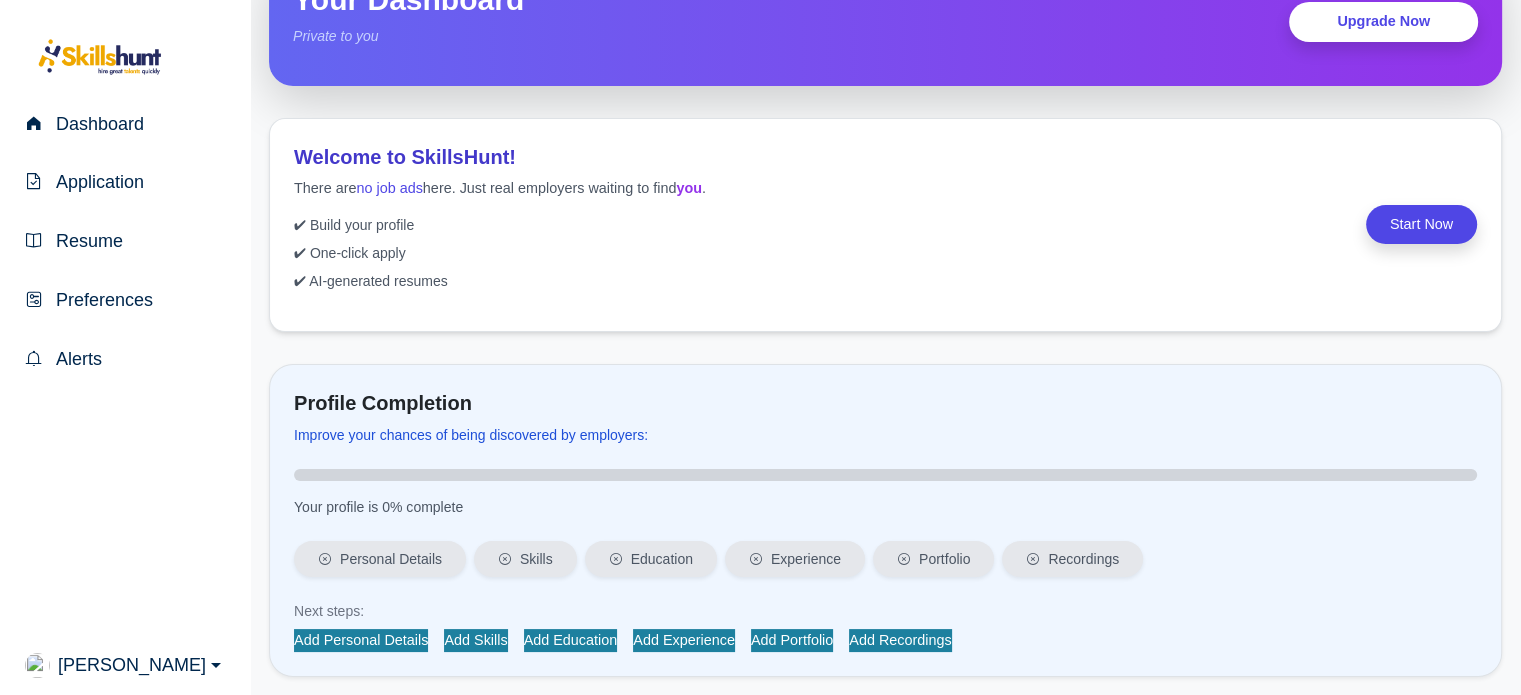scroll, scrollTop: 100, scrollLeft: 0, axis: vertical 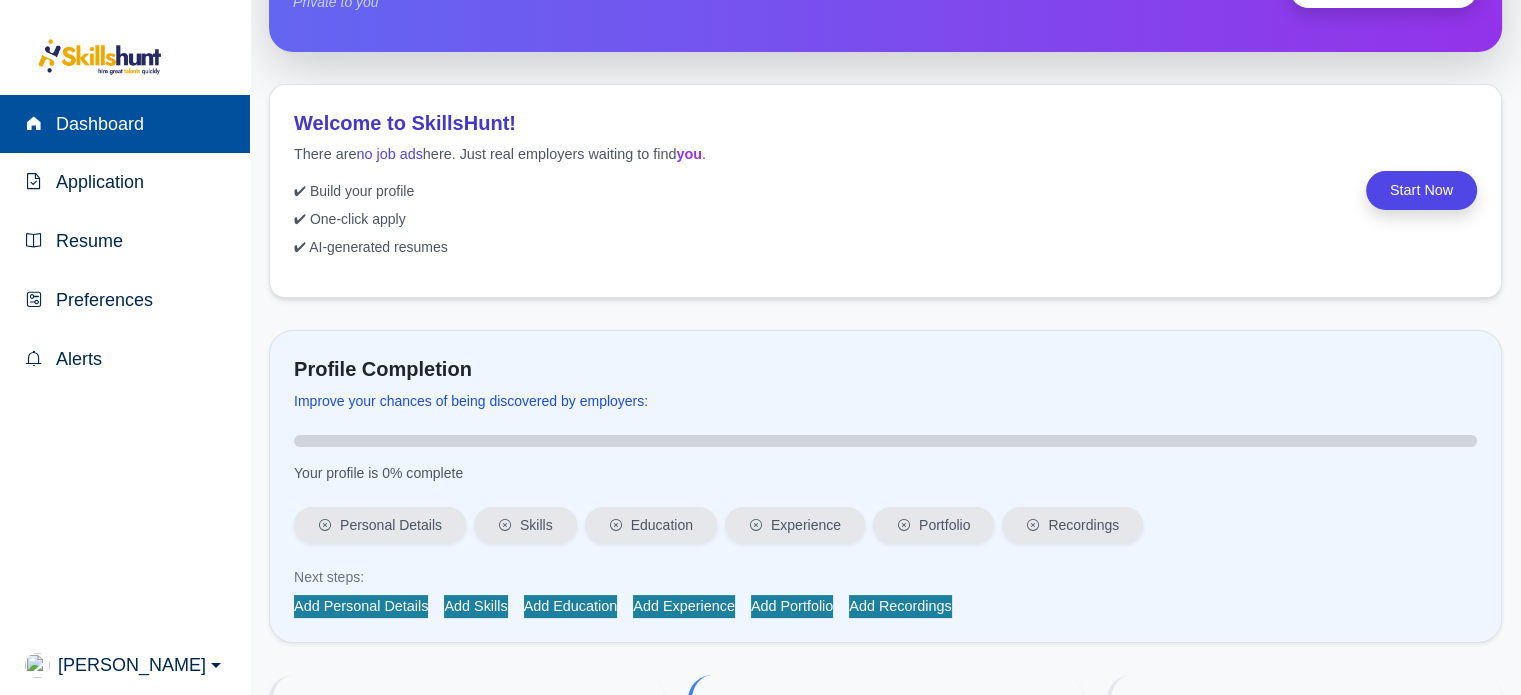 click on "Dashboard" at bounding box center [96, 124] 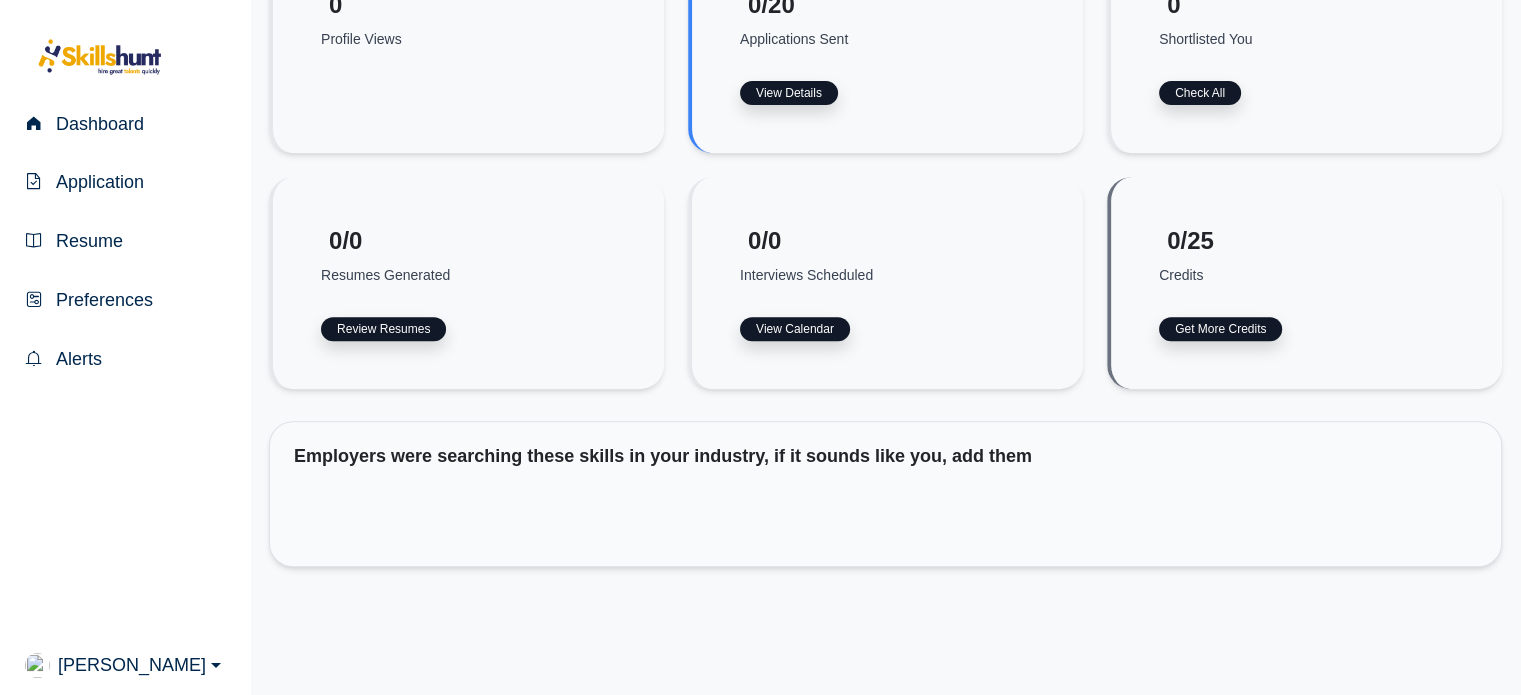 scroll, scrollTop: 856, scrollLeft: 0, axis: vertical 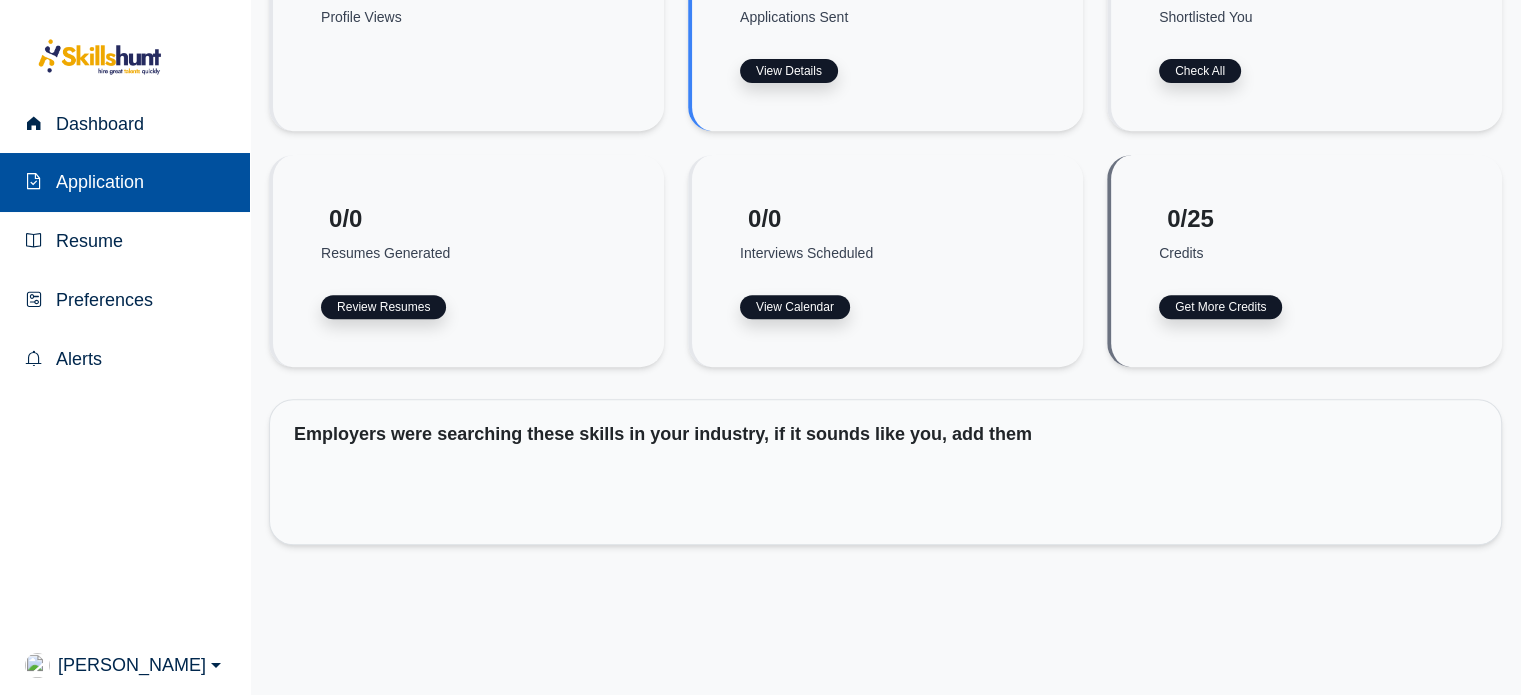 click on "Application" at bounding box center (96, 182) 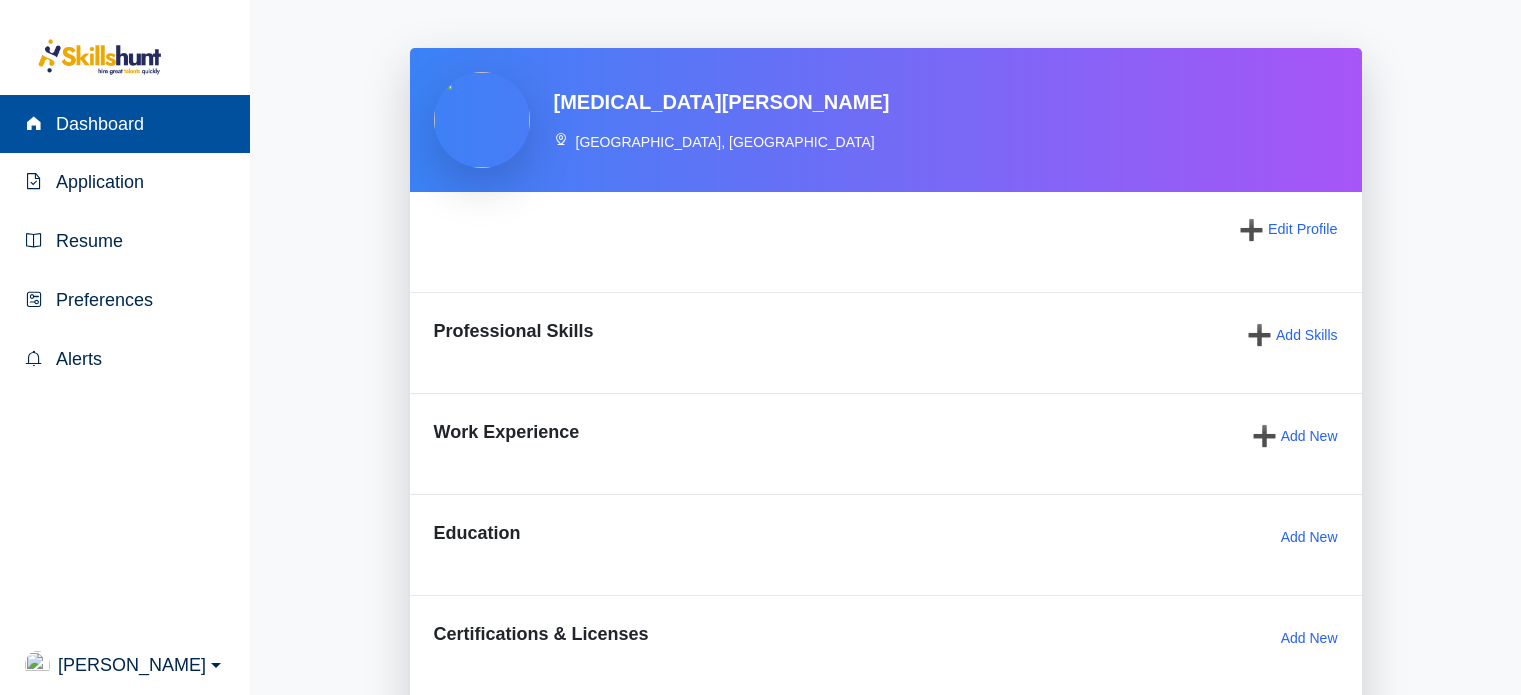 scroll, scrollTop: 0, scrollLeft: 0, axis: both 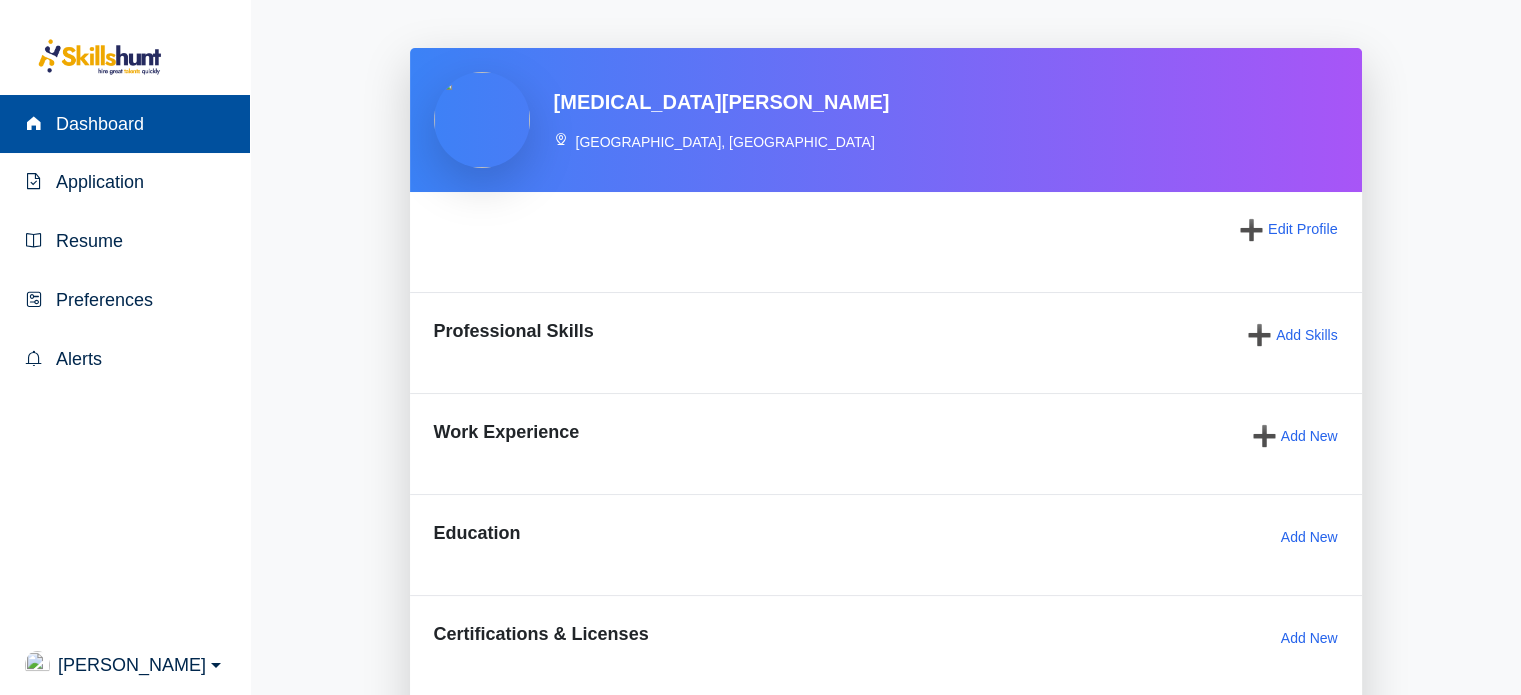 click on "Dashboard" at bounding box center (96, 124) 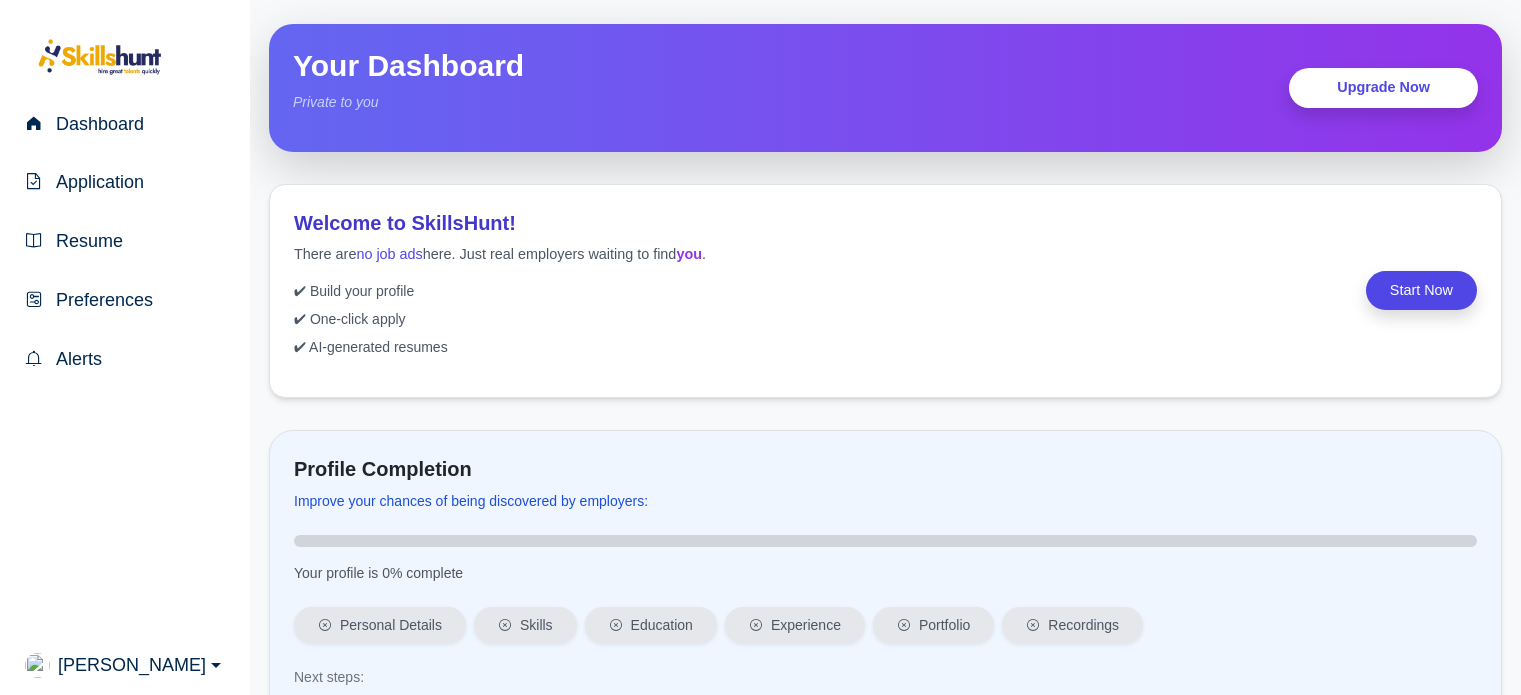 scroll, scrollTop: 0, scrollLeft: 0, axis: both 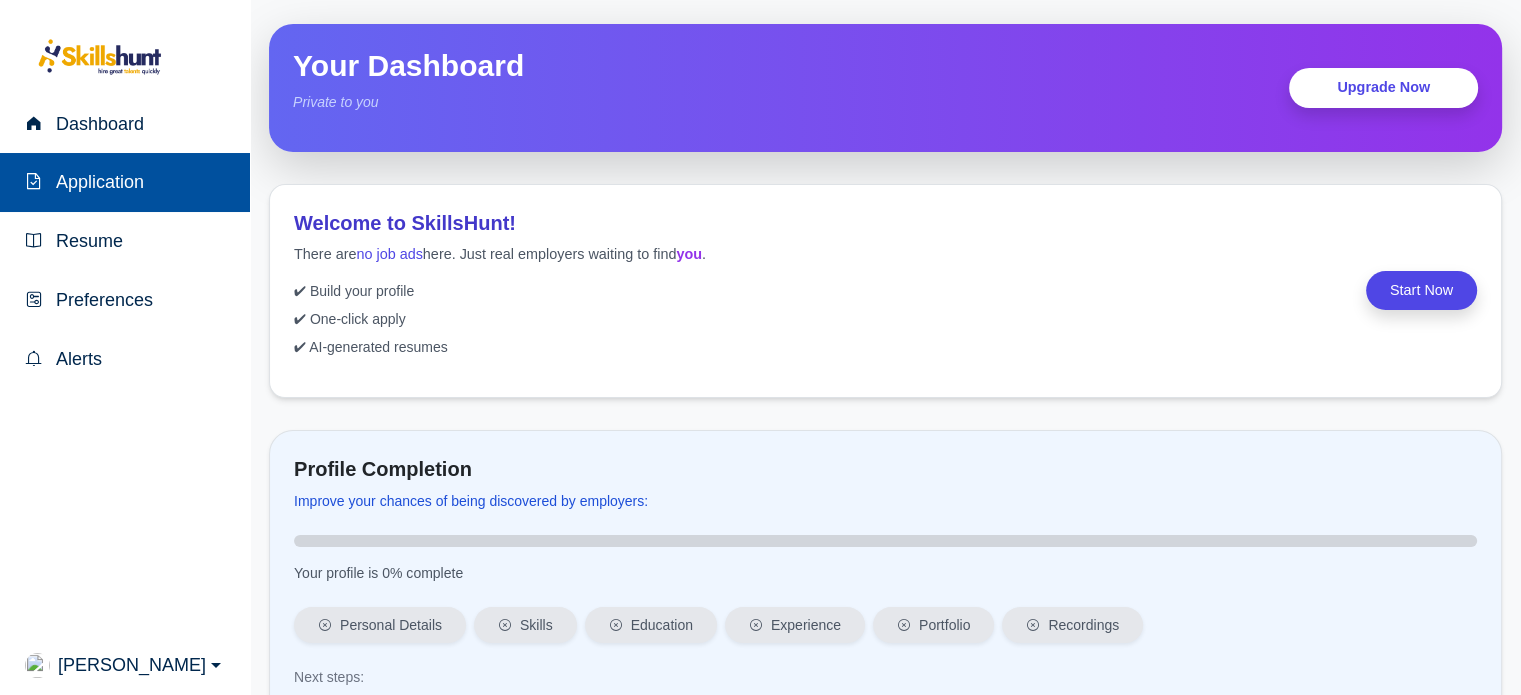click on "Application" at bounding box center [96, 182] 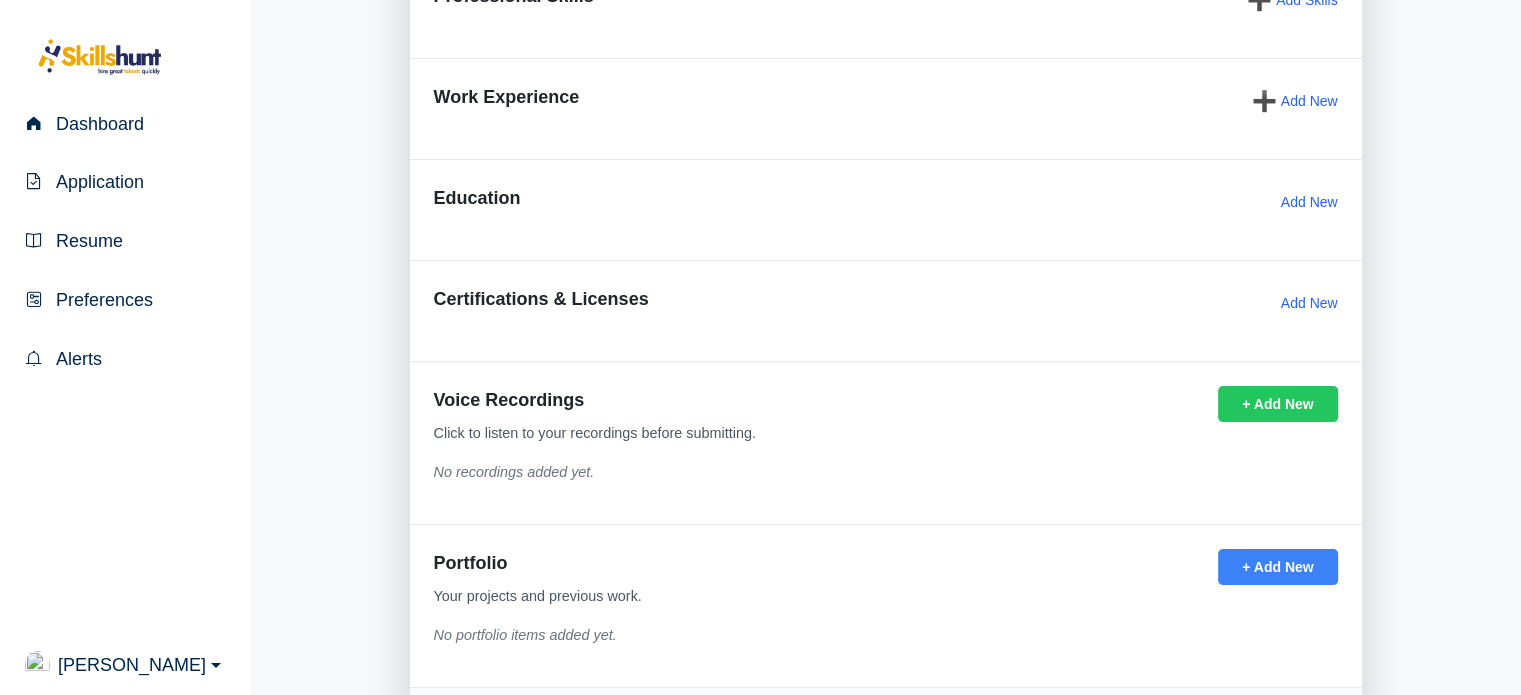 scroll, scrollTop: 0, scrollLeft: 0, axis: both 